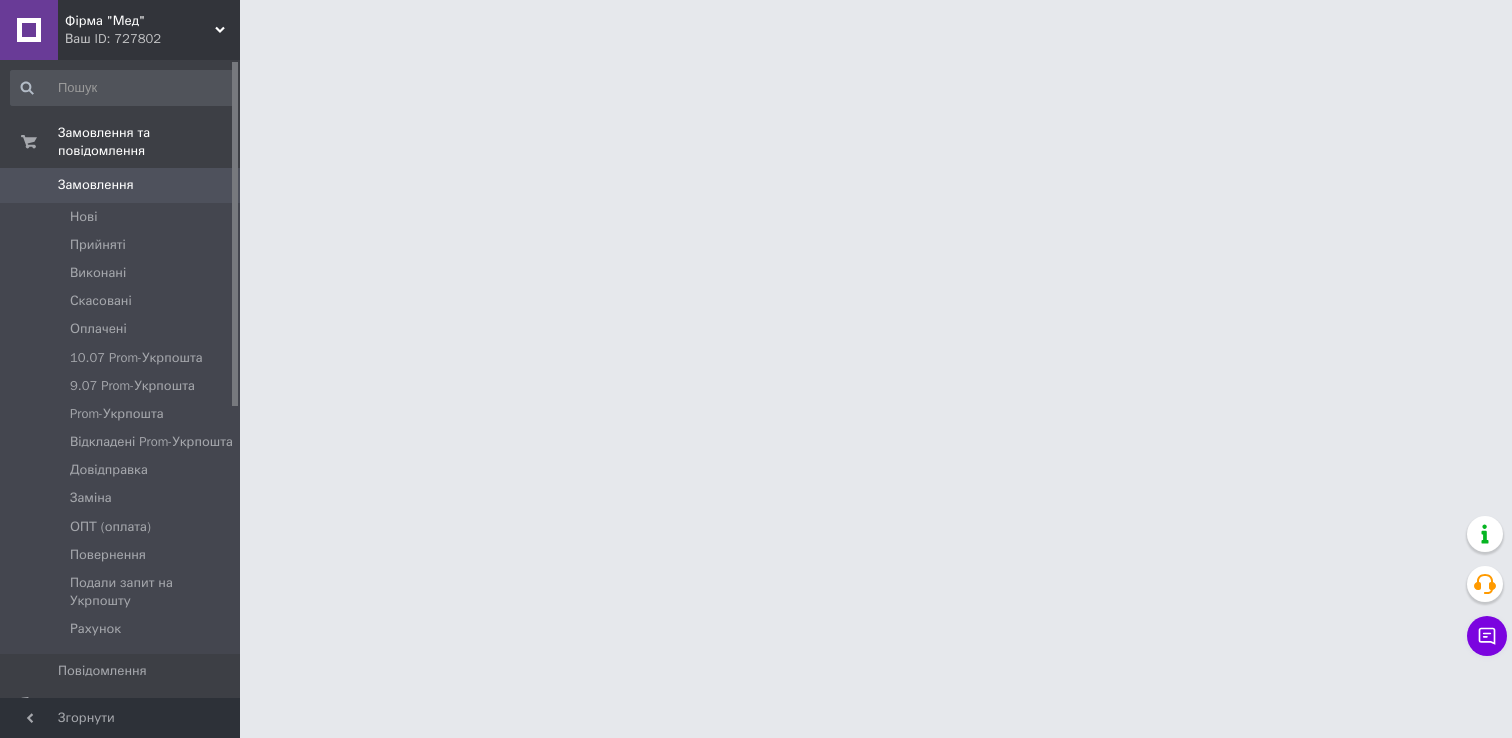 scroll, scrollTop: 0, scrollLeft: 0, axis: both 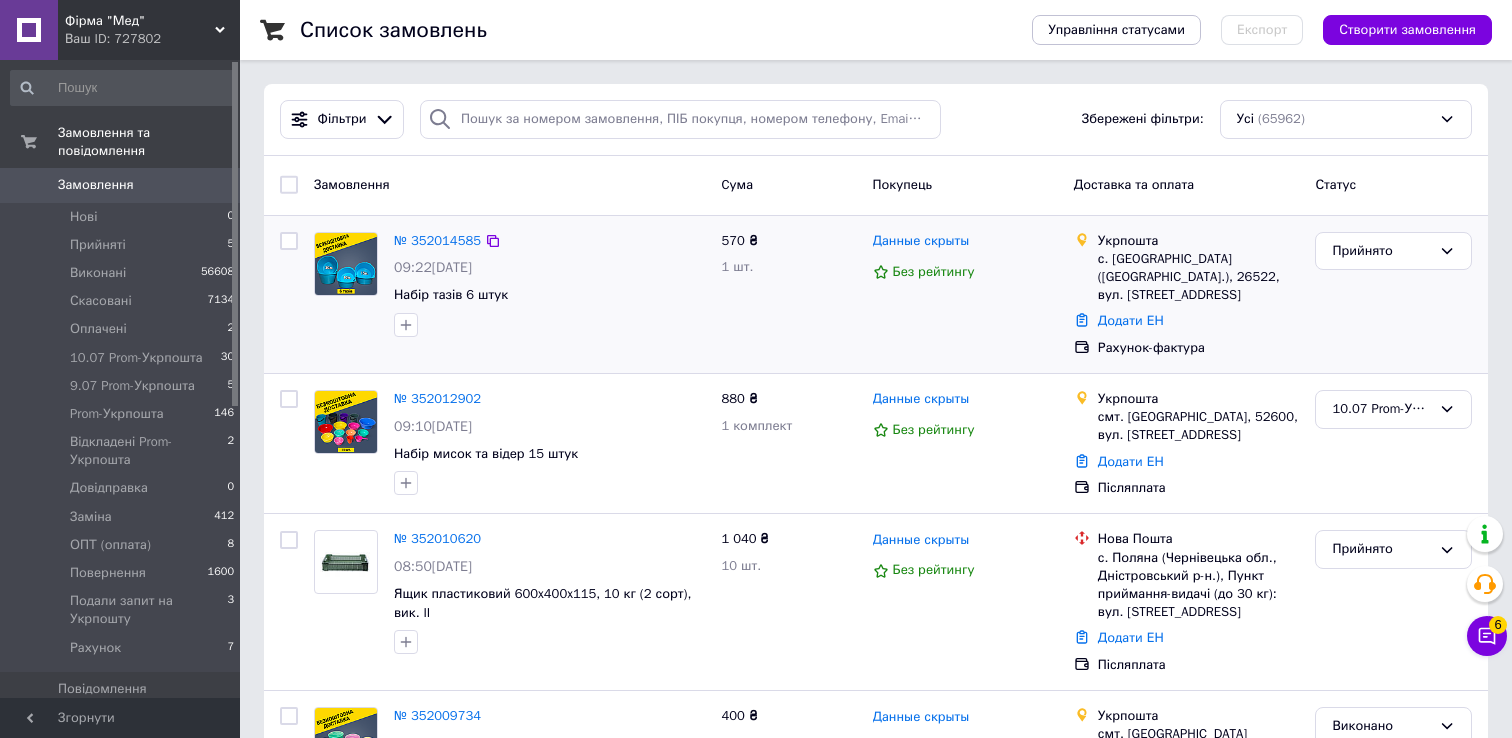 click at bounding box center [289, 241] 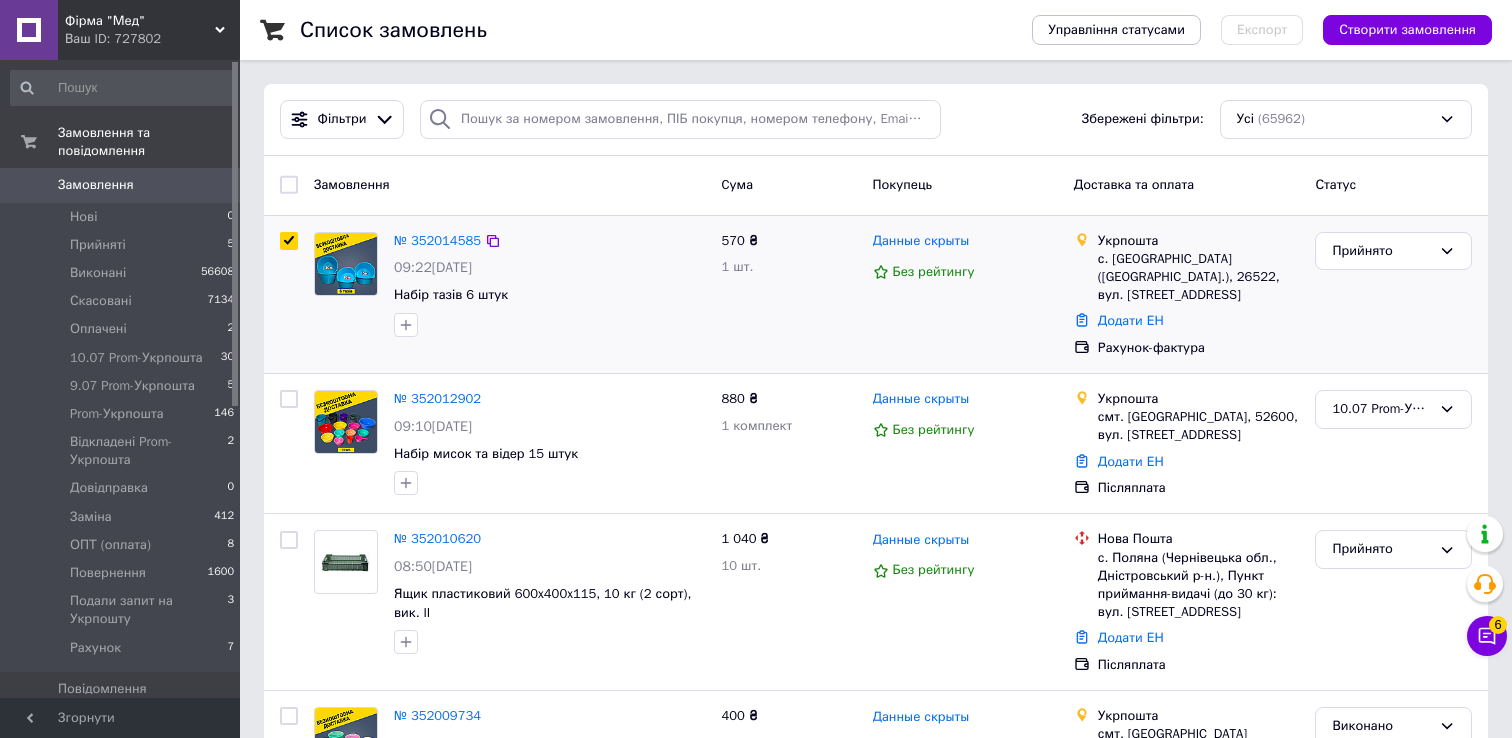 checkbox on "true" 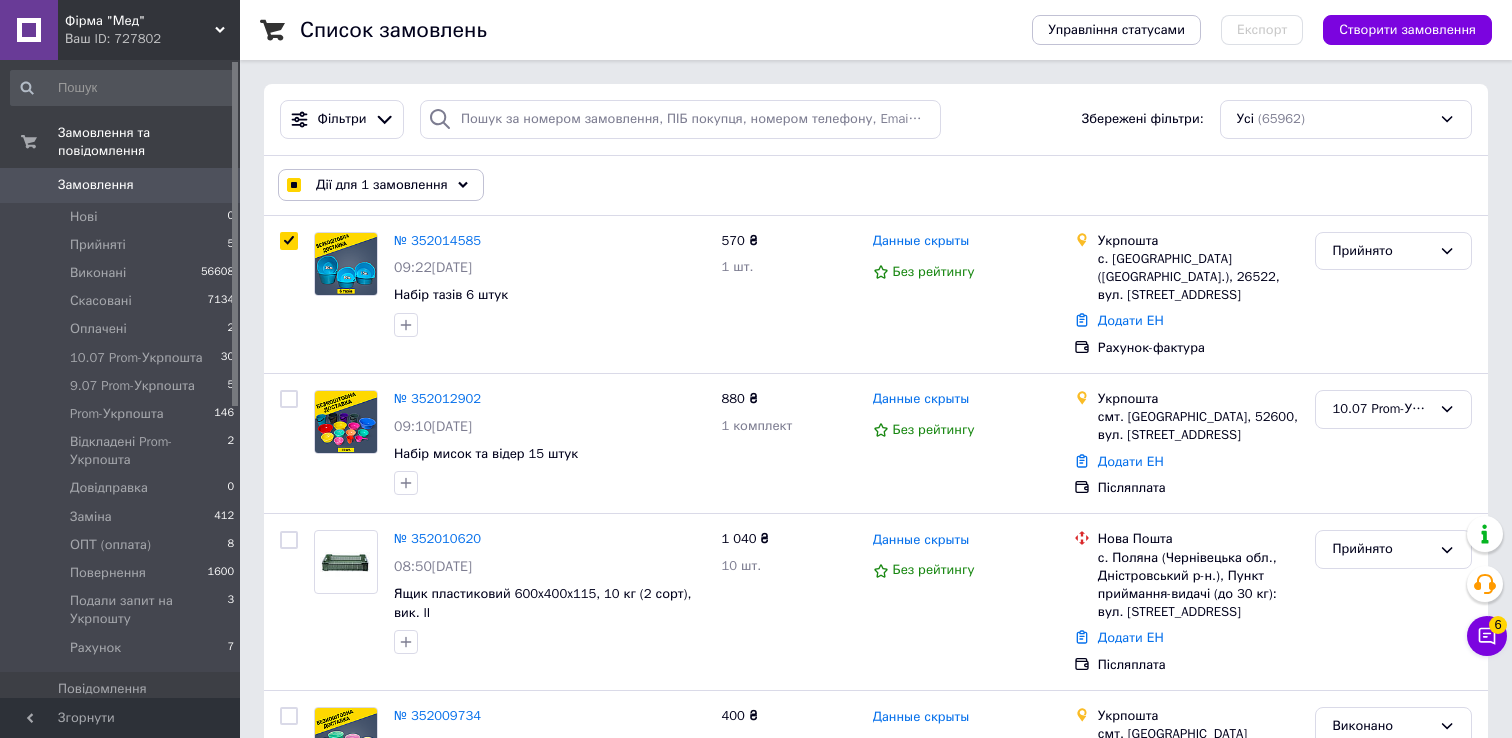 click on "Дії для 1 замовлення" at bounding box center (382, 185) 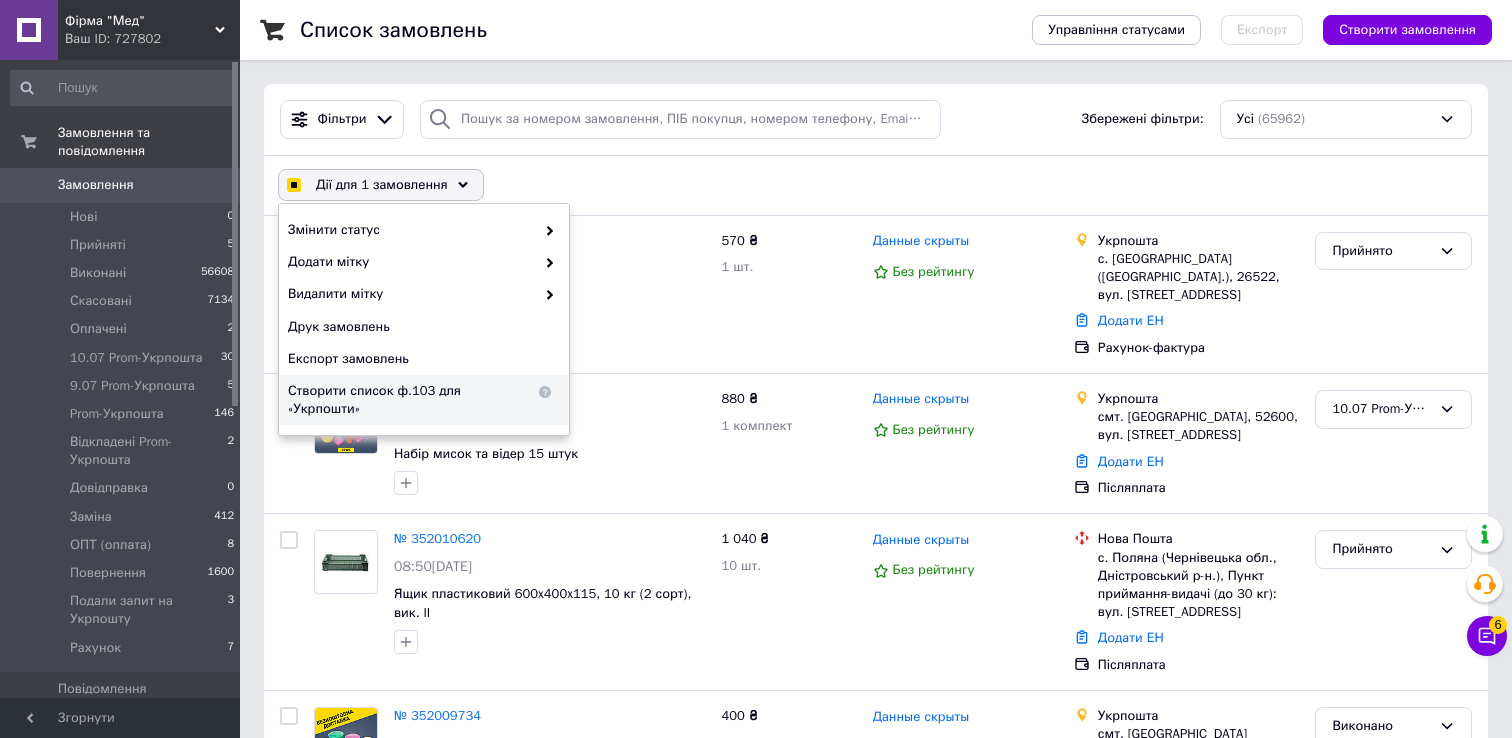 click on "Створити список ф.103 для «Укрпошти»" at bounding box center (411, 400) 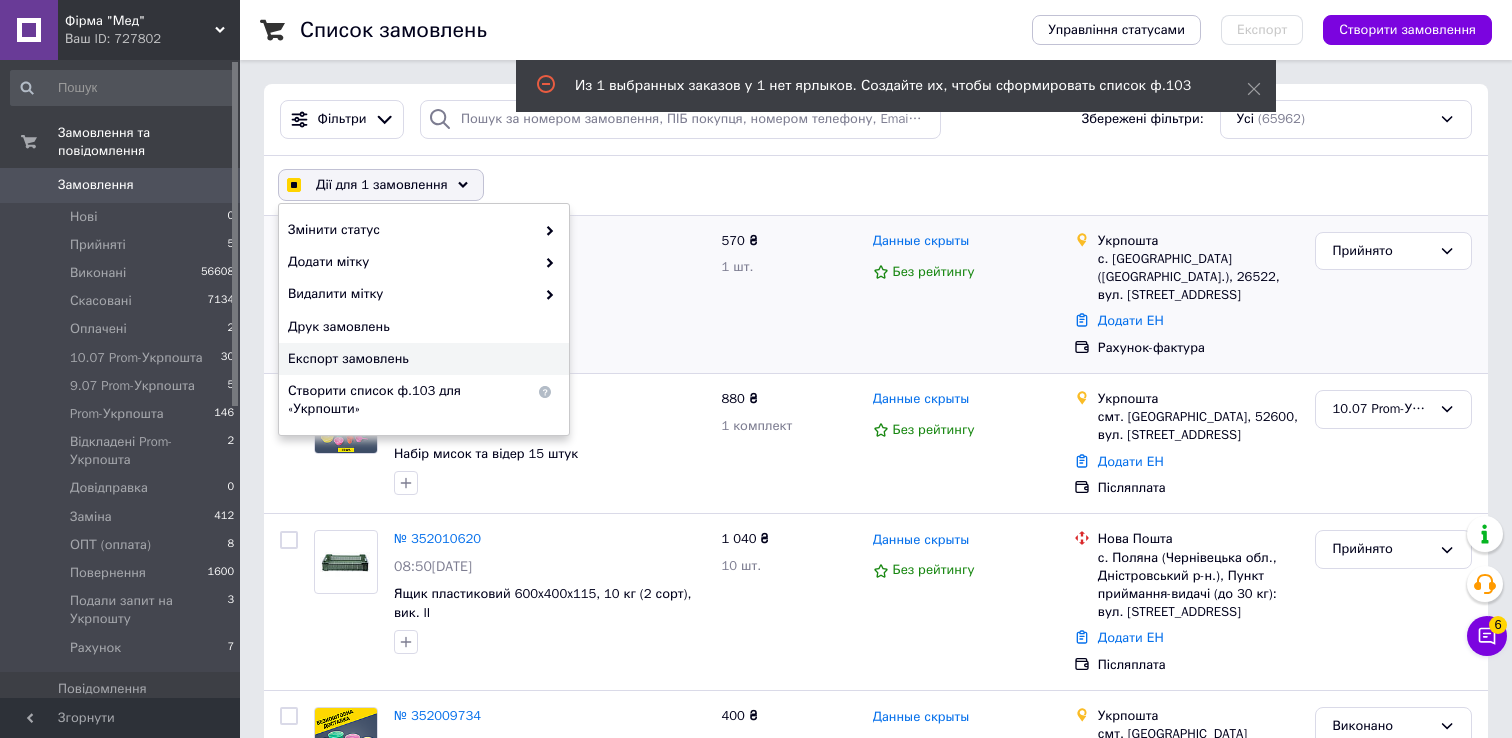 click on "№ 352014585 09:22, 10.07.2025 Набір тазів 6 штук" at bounding box center (550, 284) 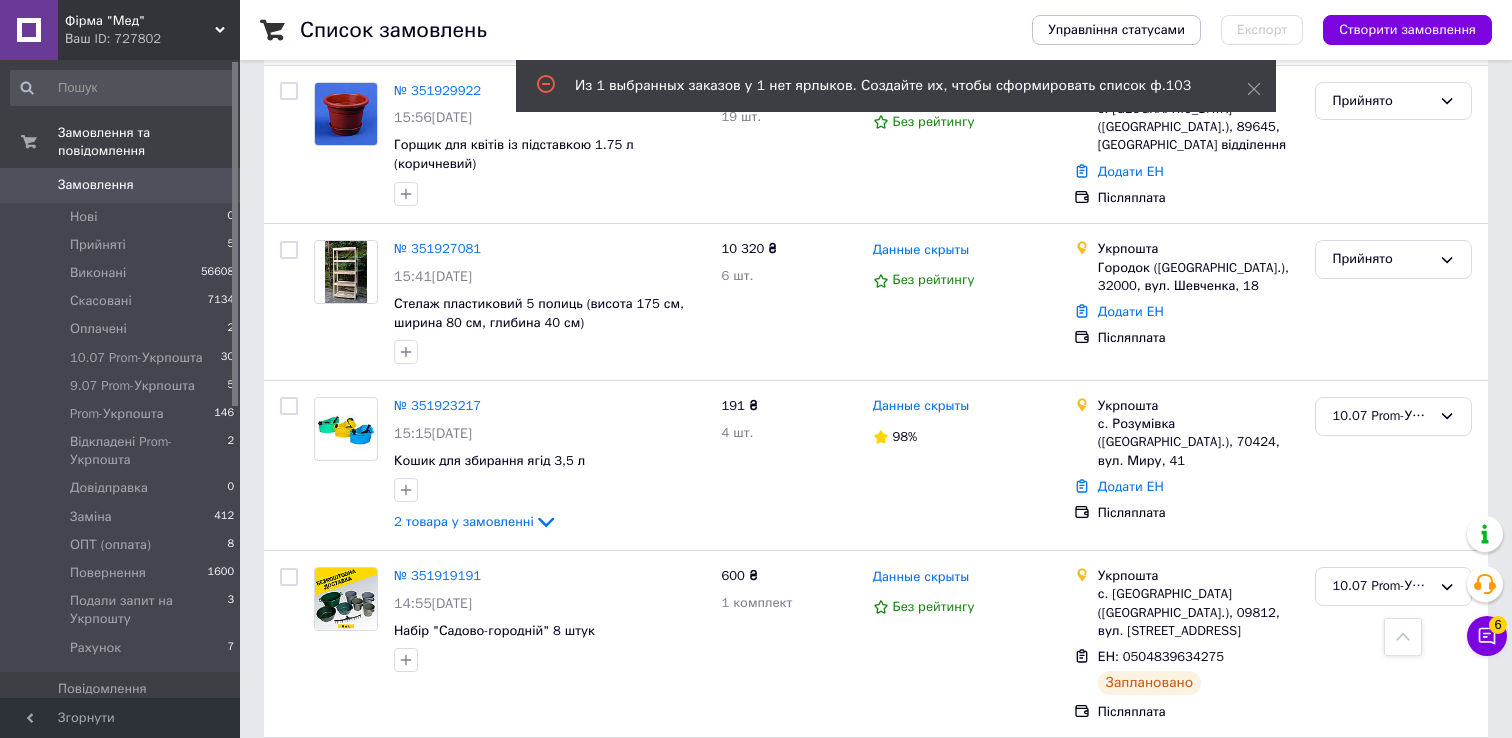 scroll, scrollTop: 1312, scrollLeft: 0, axis: vertical 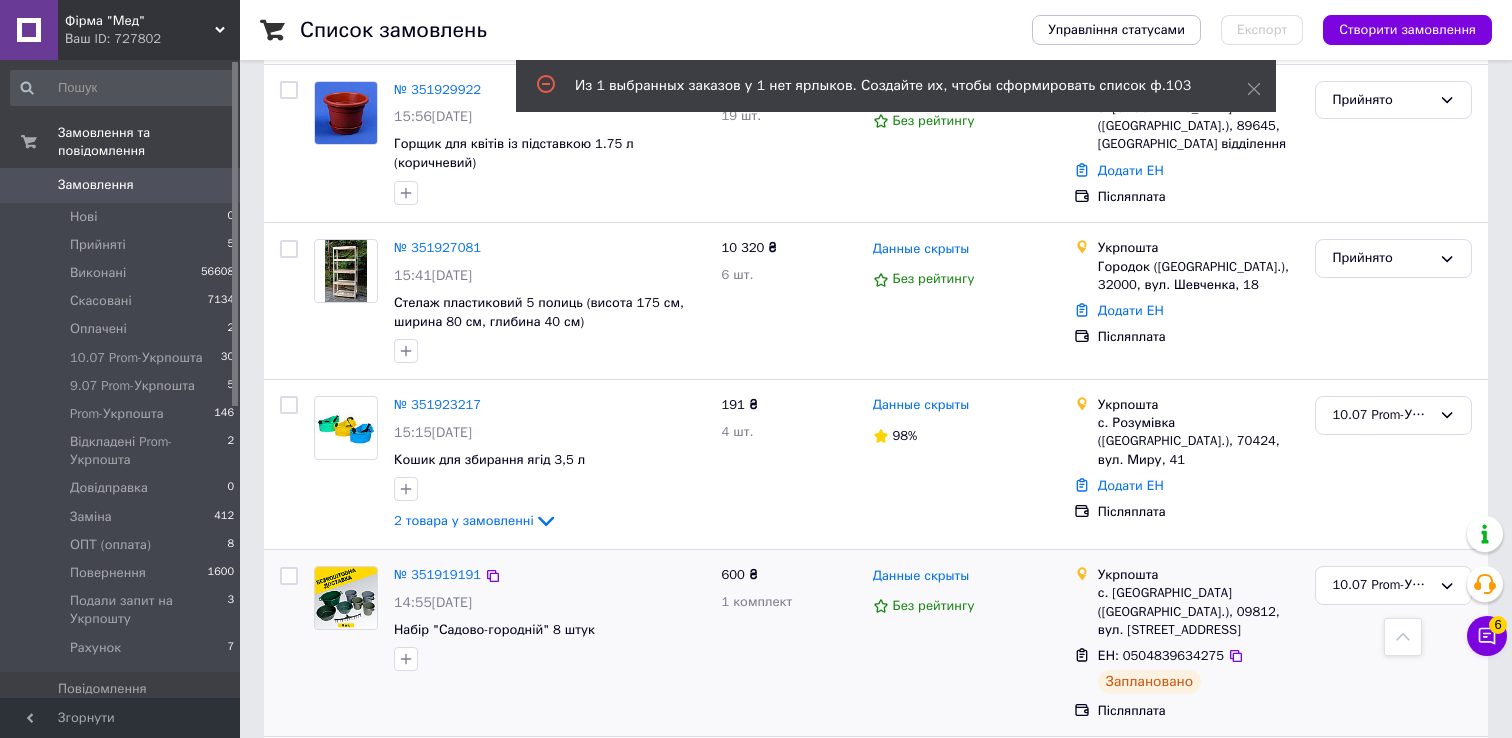 click at bounding box center [289, 576] 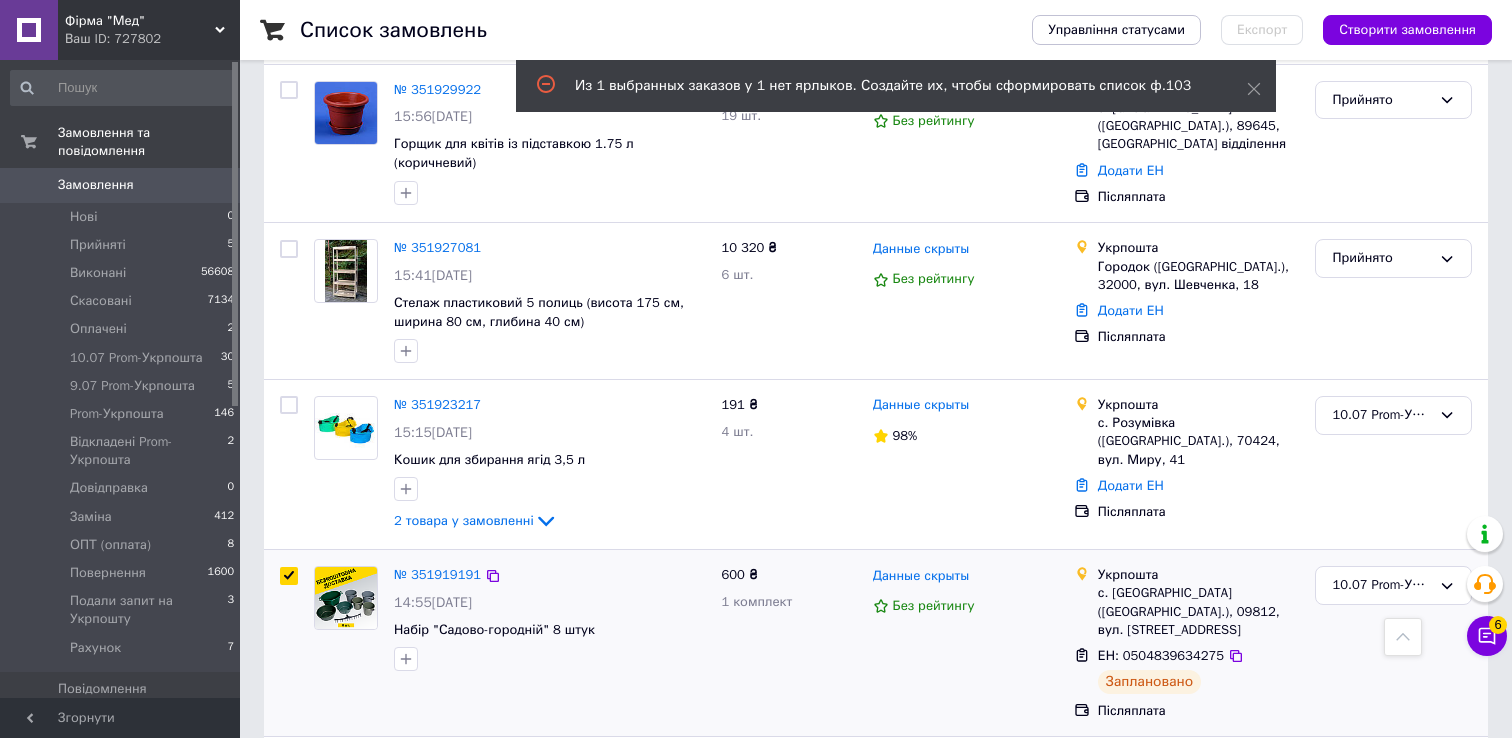 checkbox on "true" 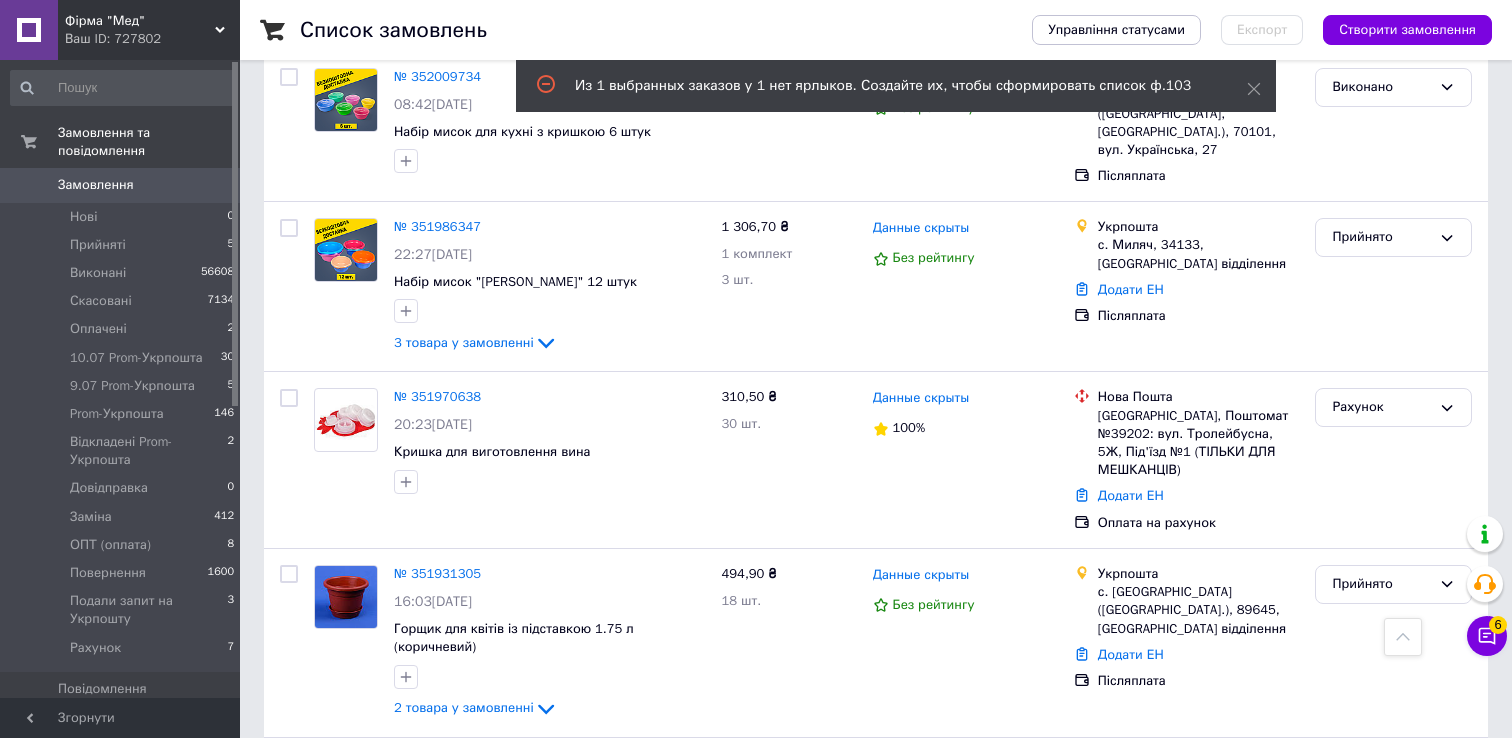 scroll, scrollTop: 0, scrollLeft: 0, axis: both 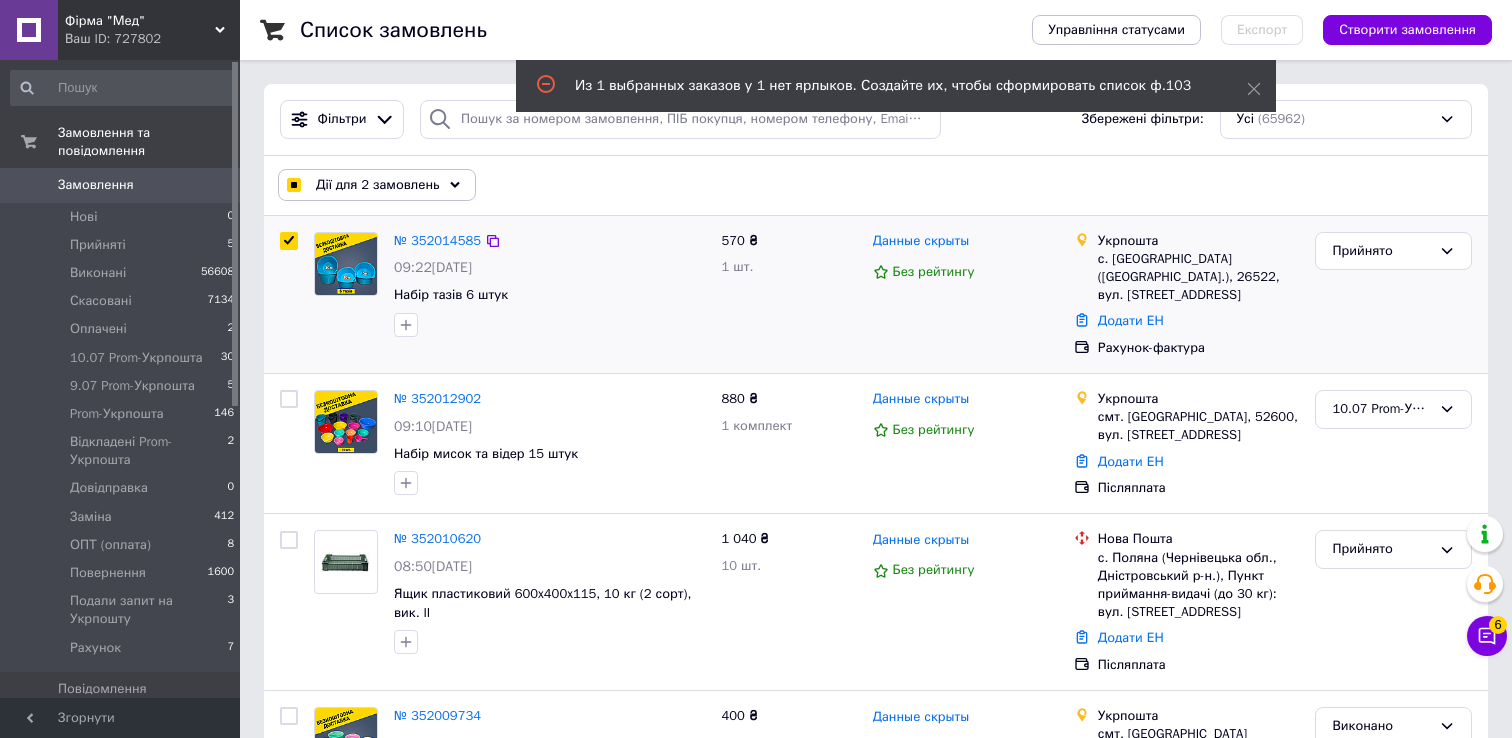 click at bounding box center (289, 241) 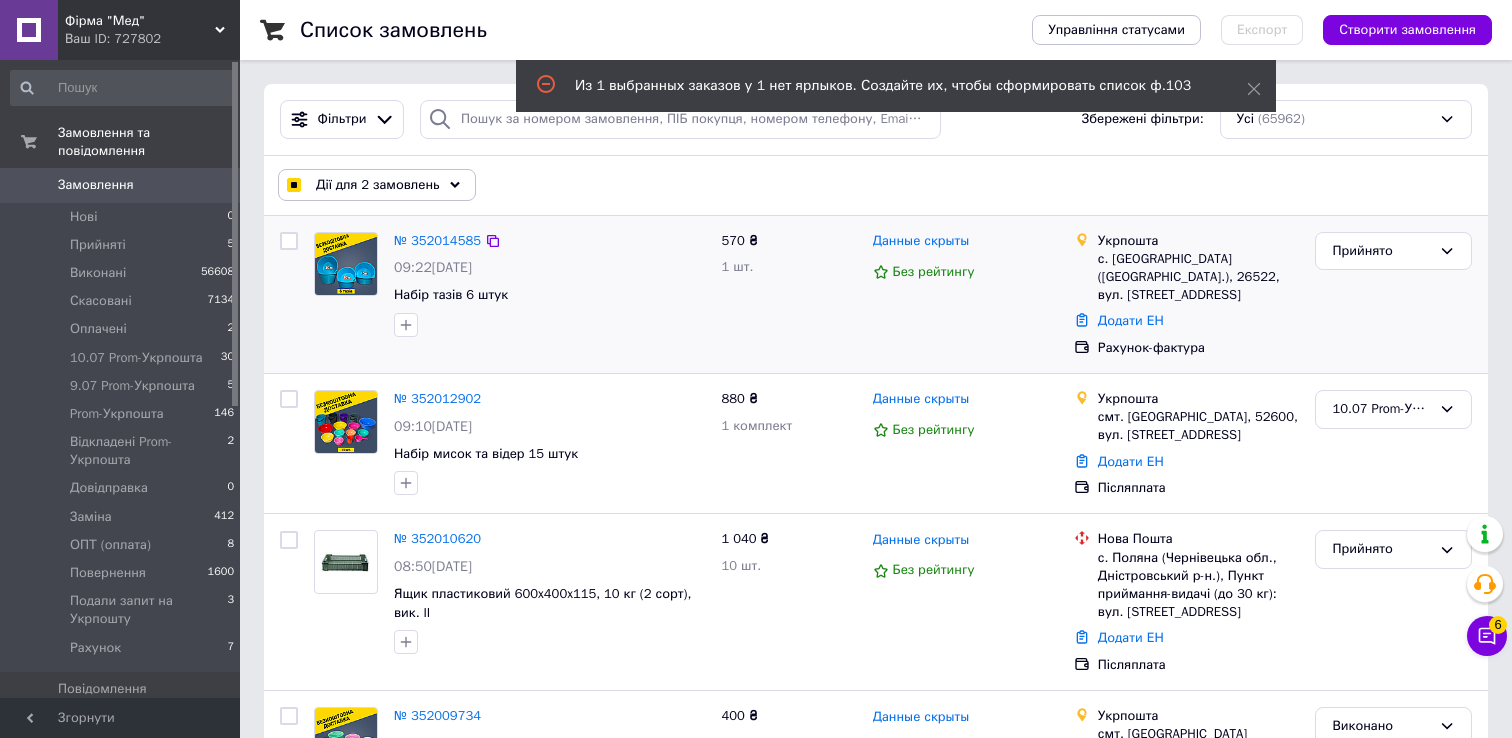 checkbox on "false" 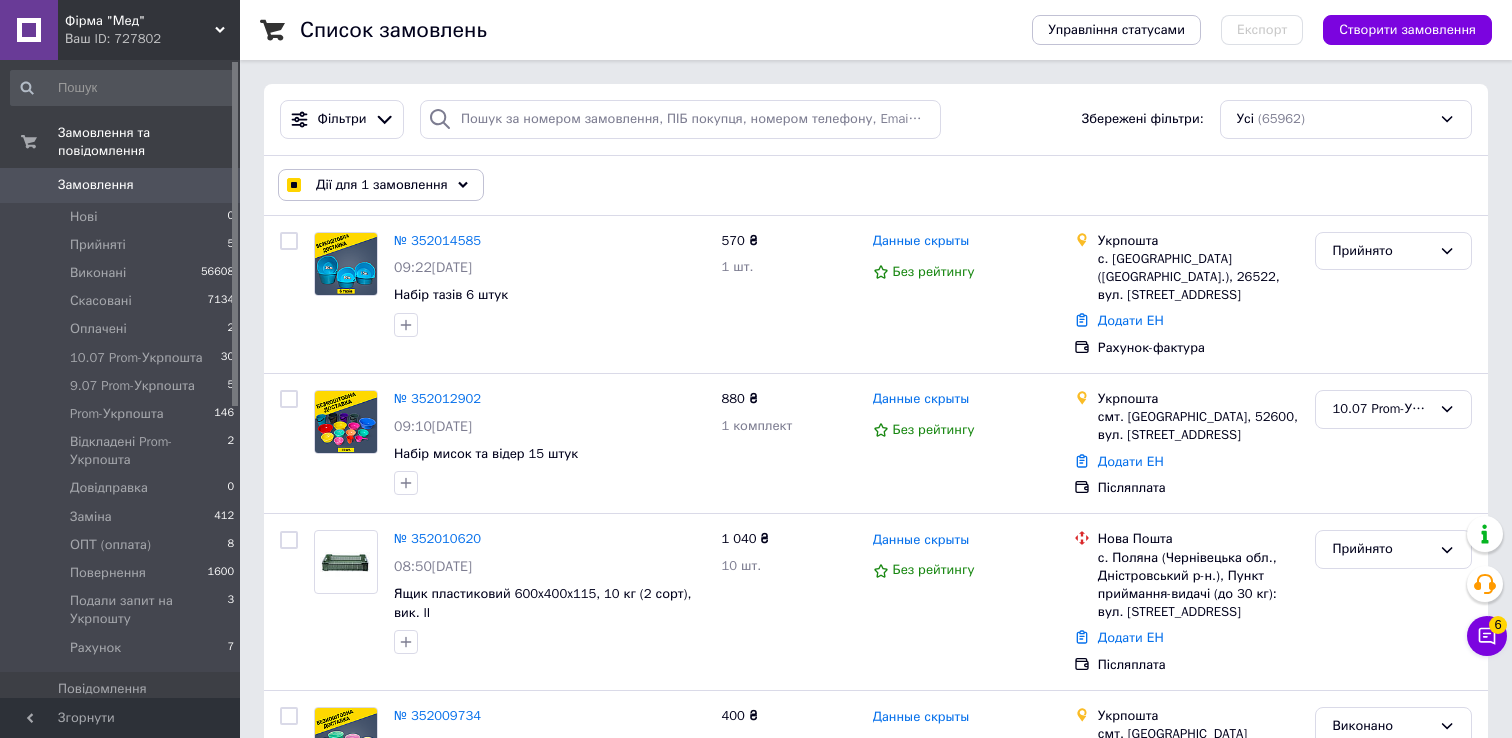 click on "Дії для 1 замовлення" at bounding box center (382, 185) 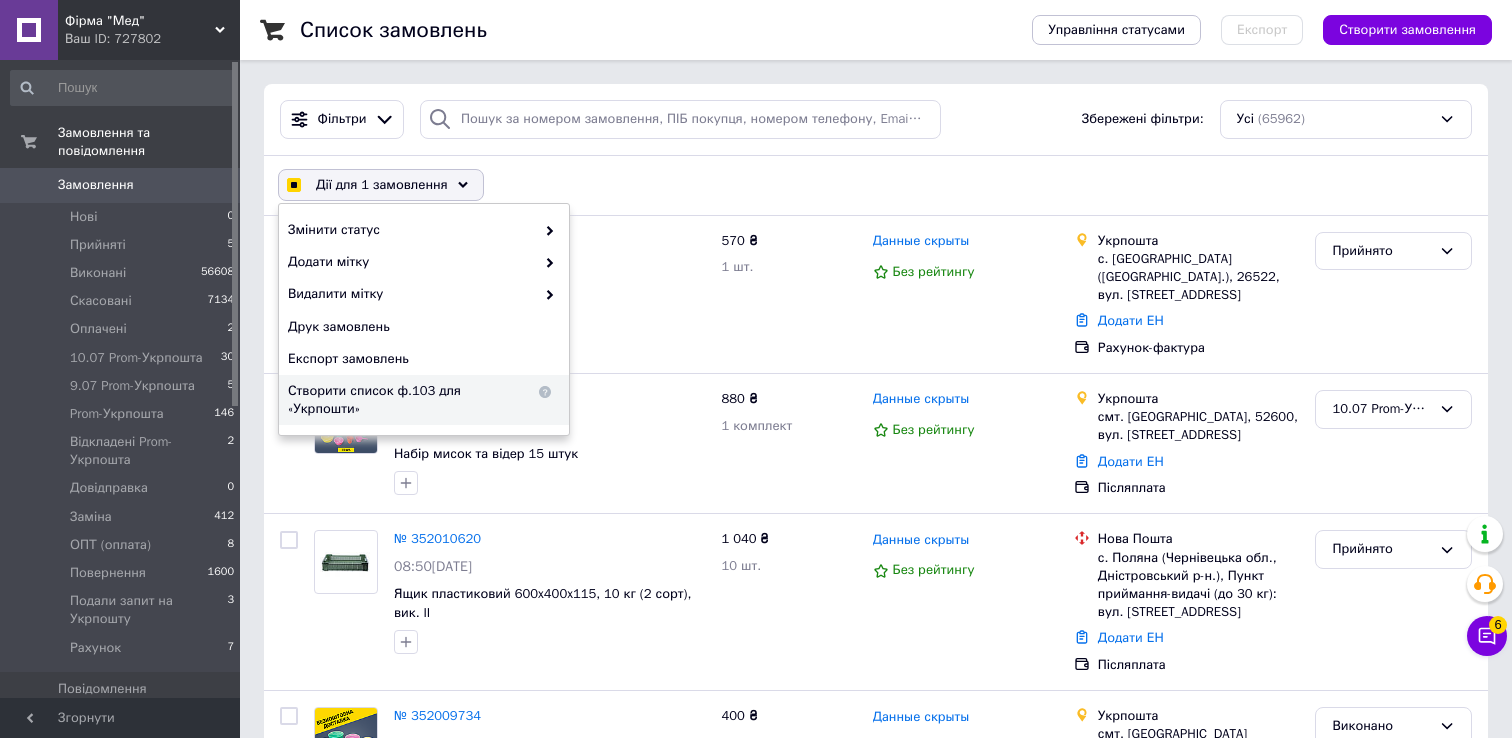 click on "Створити список ф.103 для «Укрпошти»" at bounding box center [411, 400] 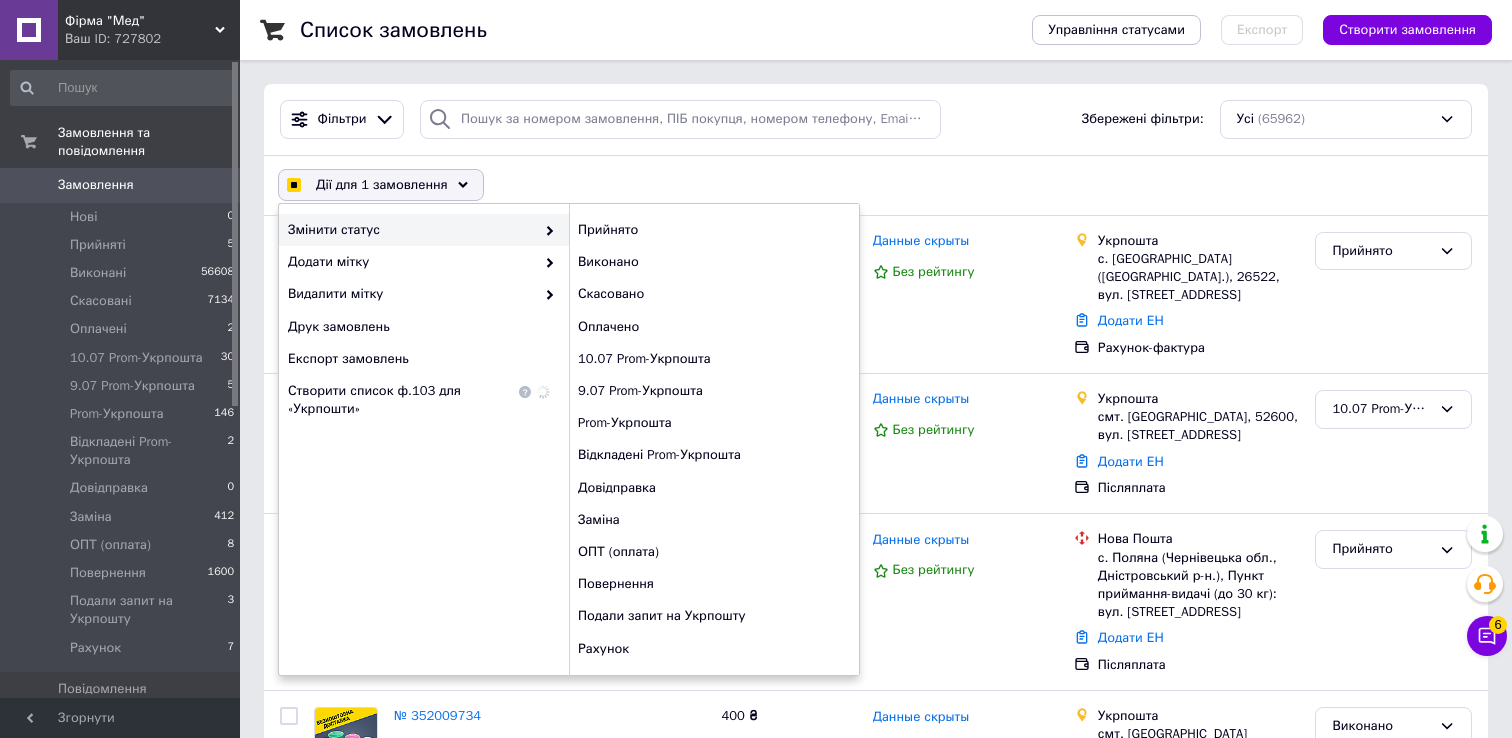 click on "Дії для 1 замовлення Вибрати все 65963 замовлень Вибрані всі 65963 замовлень Скасувати вибрані Змінити статус Прийнято Виконано Скасовано Оплачено 10.07 Prom-Укрпошта	 9.07 Prom-Укрпошта Prom-Укрпошта Відкладені Prom-Укрпошта Довідправка Заміна ОПТ (оплата) Повернення Подали запит на Укрпошту Рахунок Додати мітку Видалити мітку Друк замовлень Експорт замовлень Створити список ф.103 для «Укрпошти»" at bounding box center [876, 185] 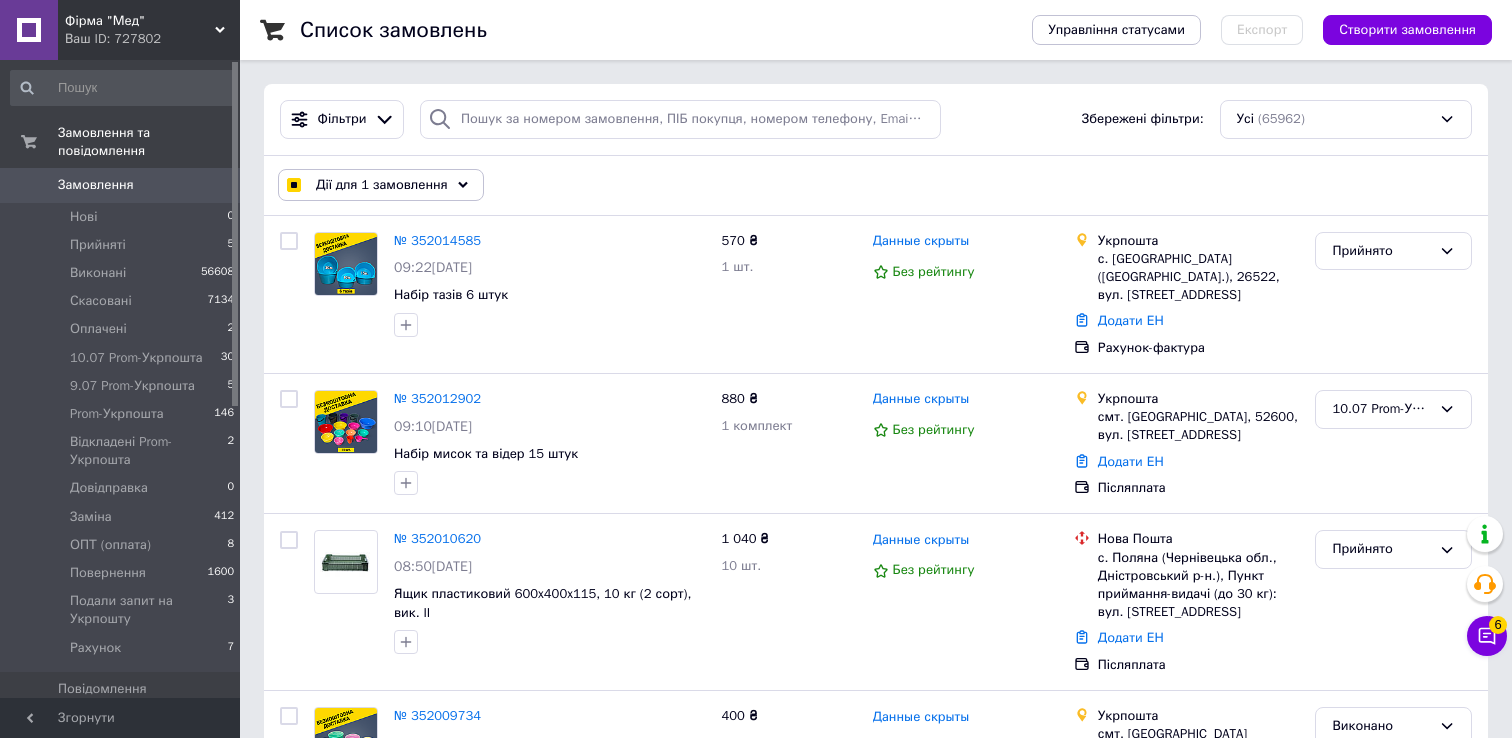 click on "Фірма "Мед"" at bounding box center (140, 21) 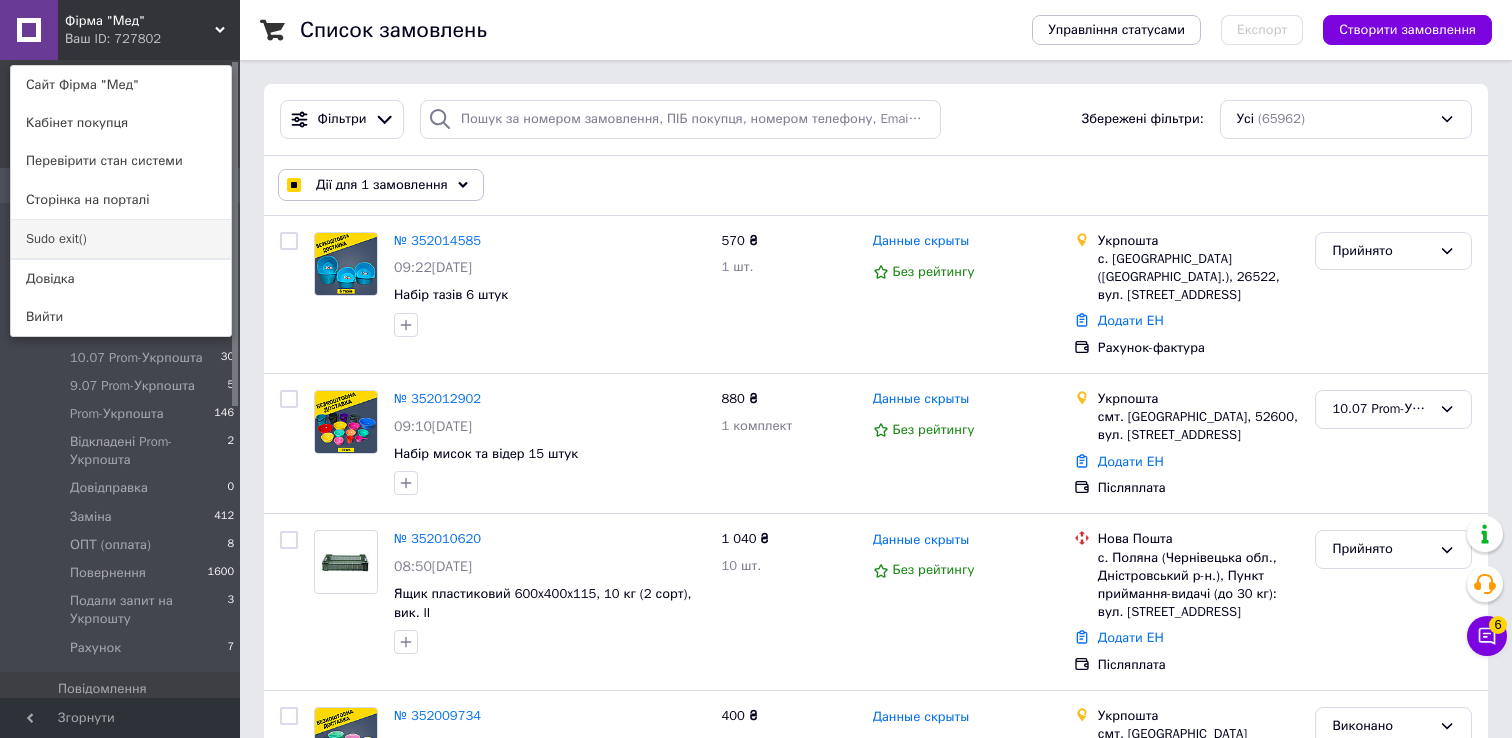 click on "Sudo exit()" at bounding box center (121, 239) 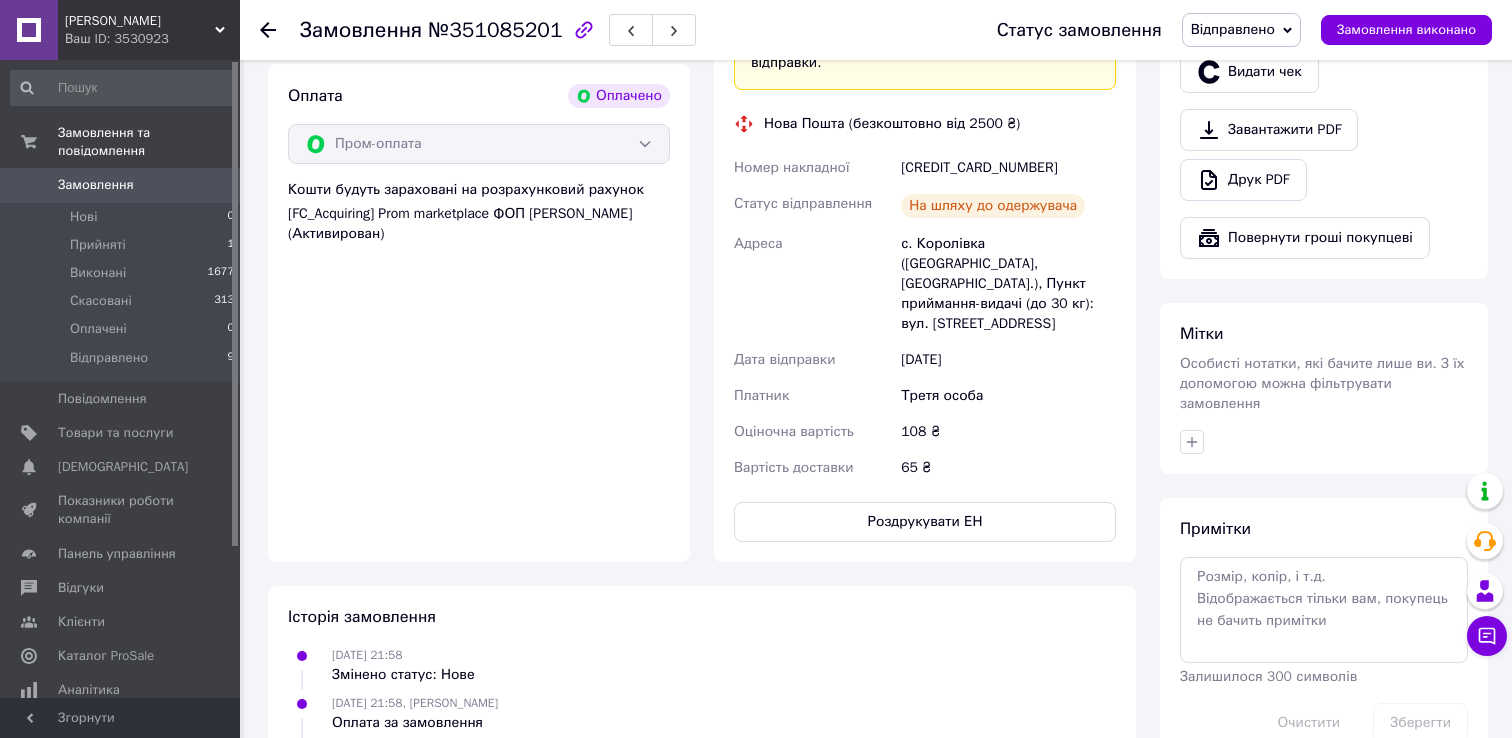 scroll, scrollTop: 1254, scrollLeft: 0, axis: vertical 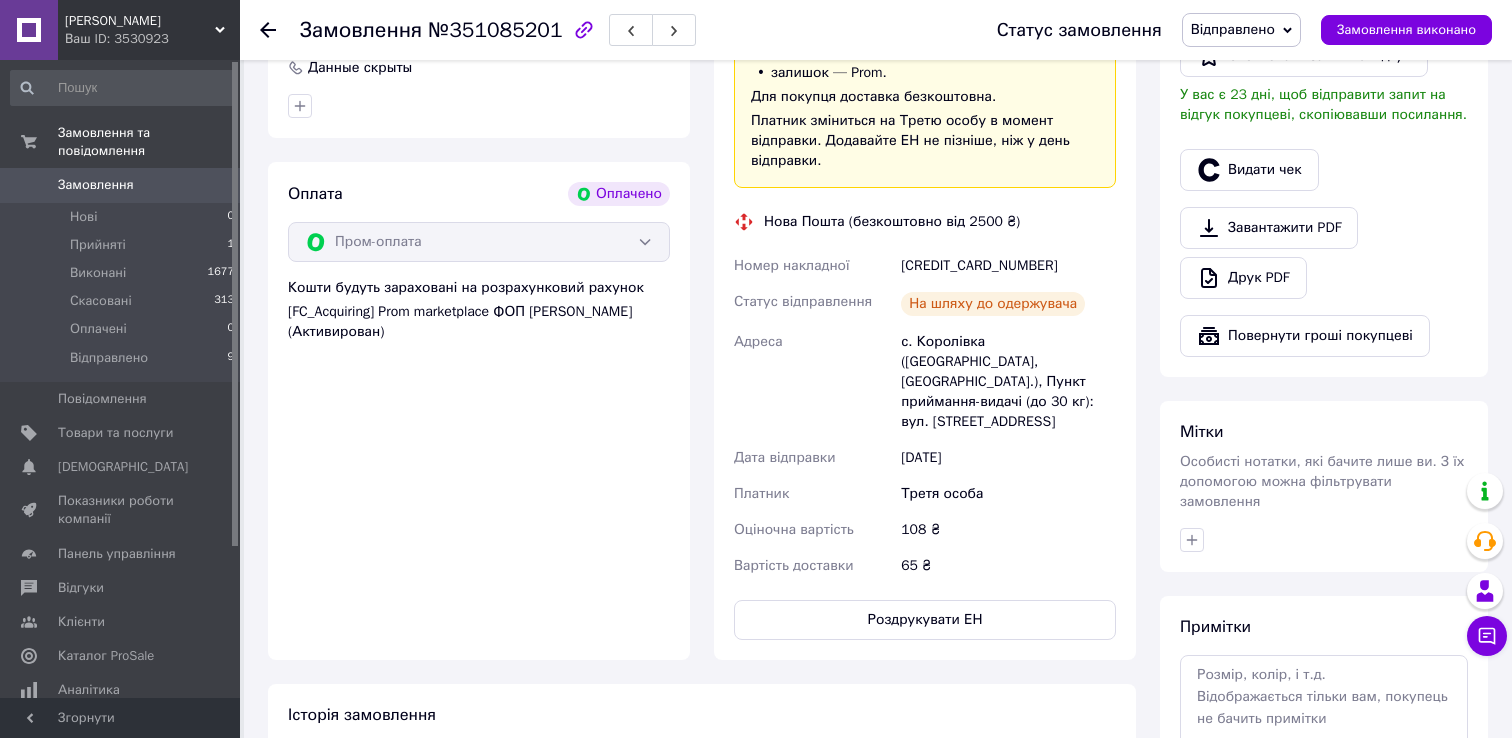 click on "Ваш ID: 3530923" at bounding box center [152, 39] 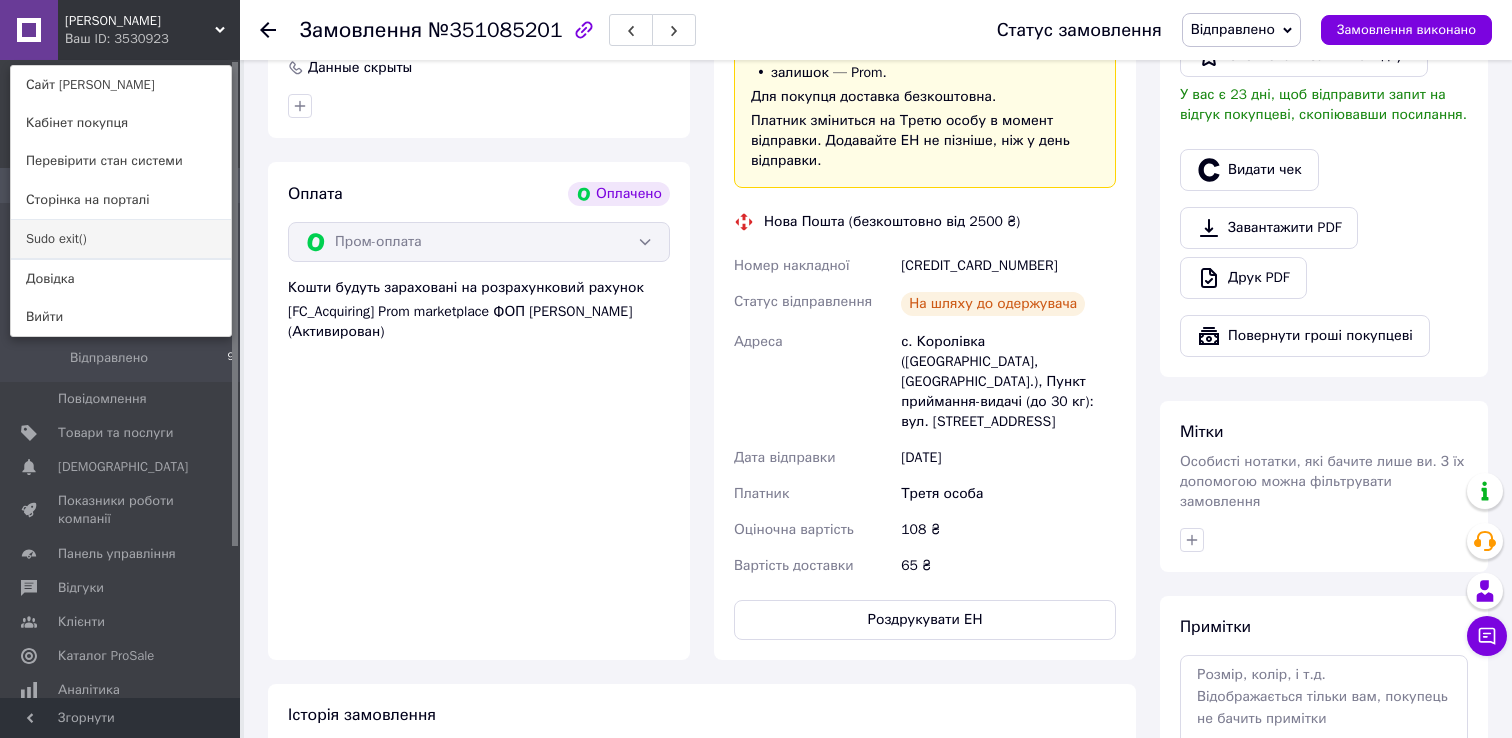 click on "Sudo exit()" at bounding box center (121, 239) 